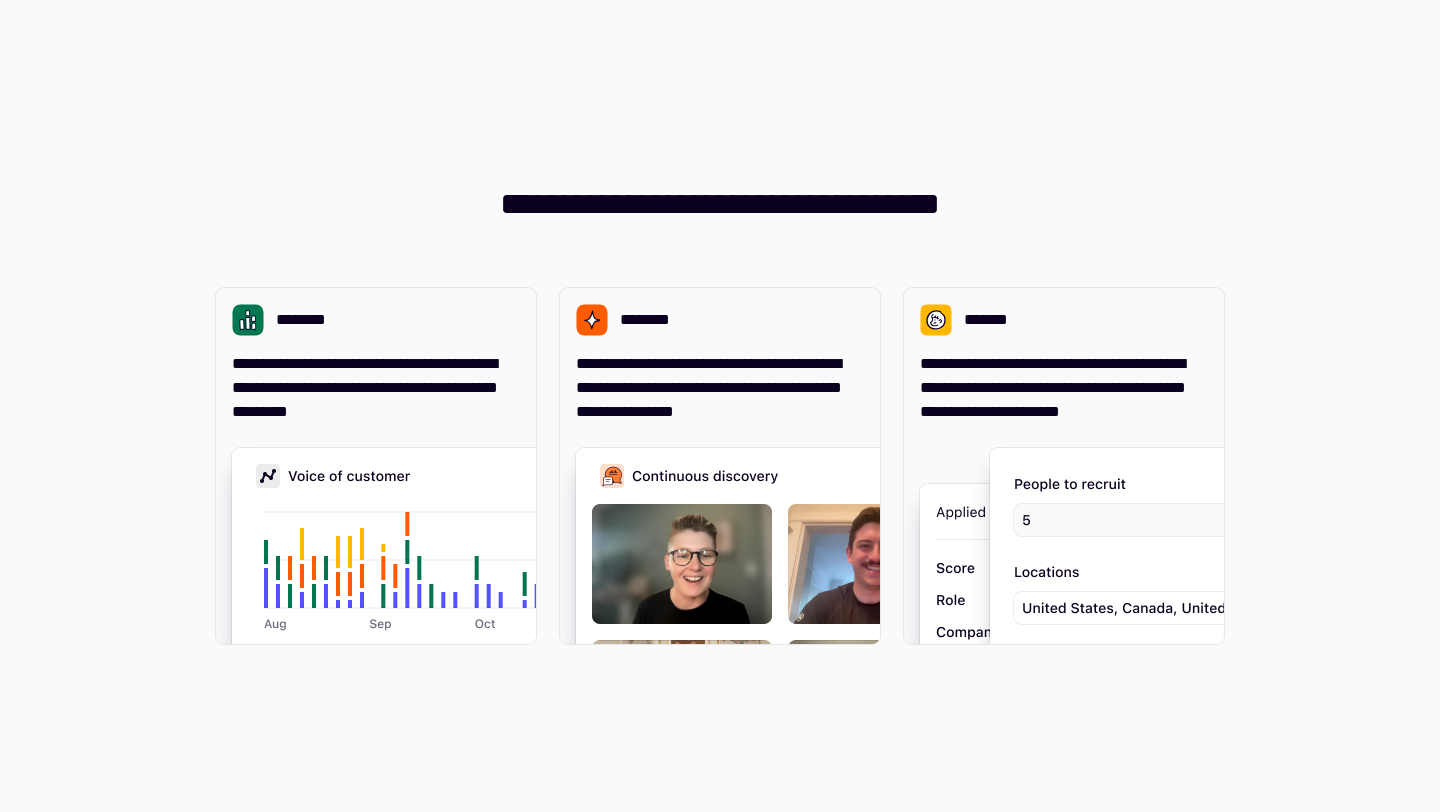scroll, scrollTop: 0, scrollLeft: 0, axis: both 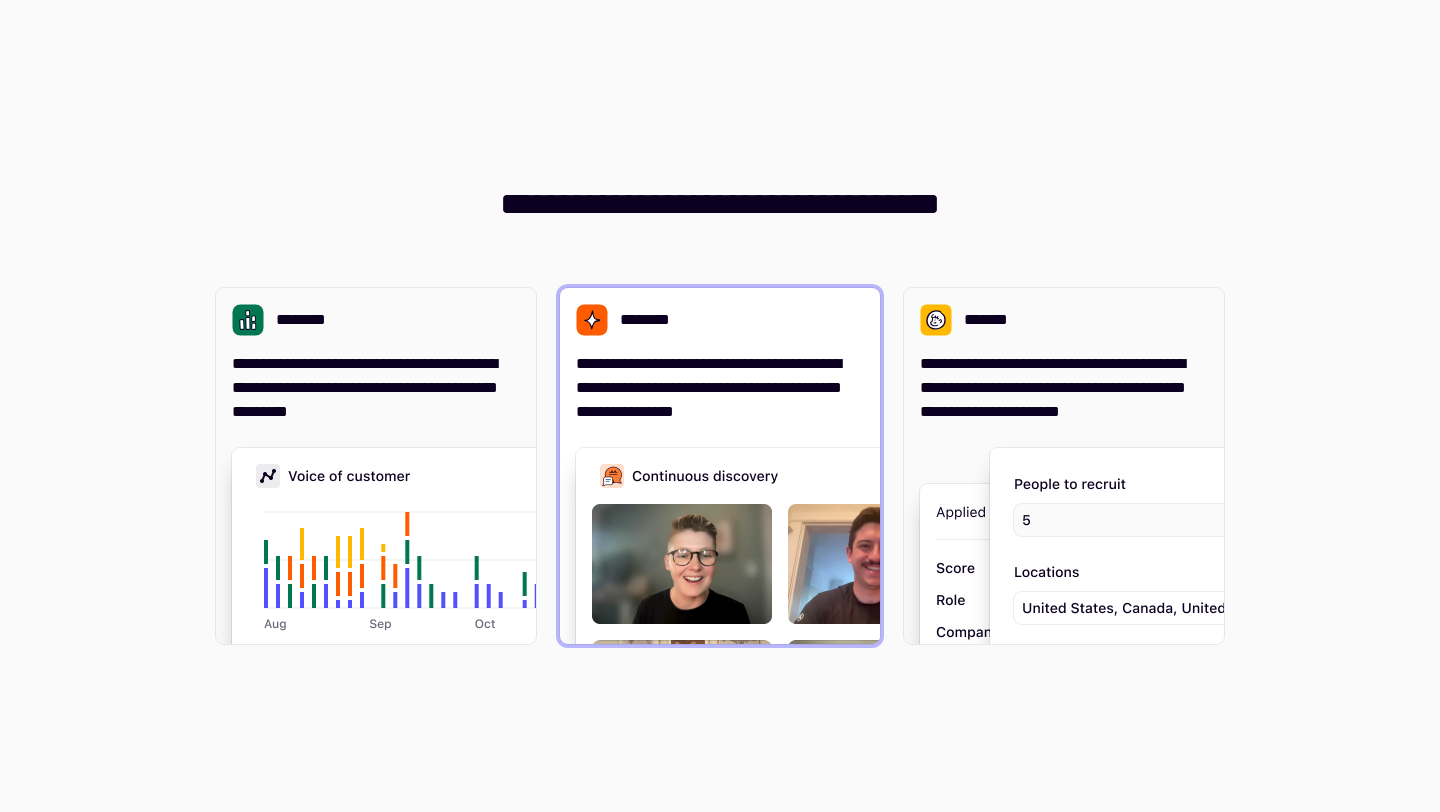 click on "**********" at bounding box center [720, 388] 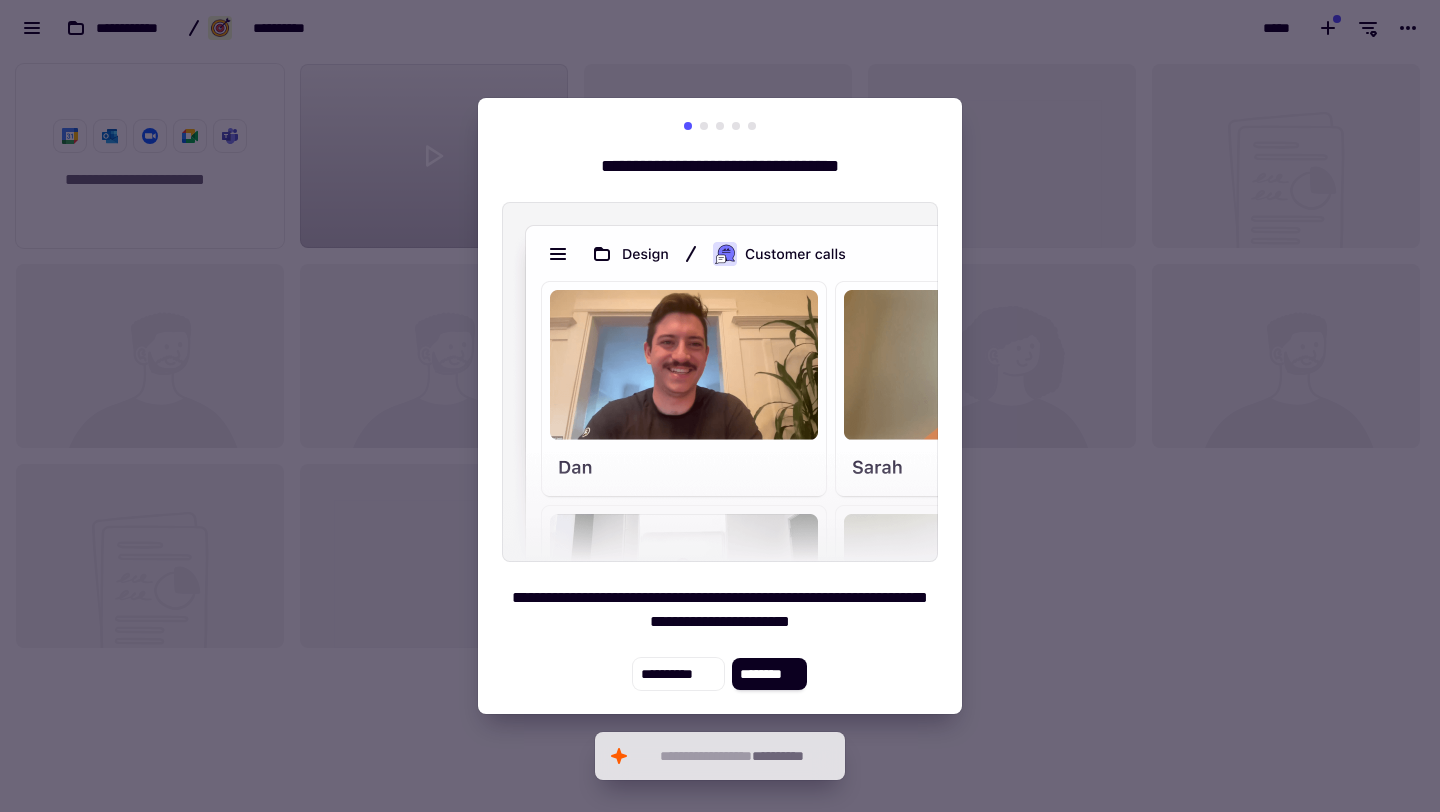 scroll, scrollTop: 1, scrollLeft: 1, axis: both 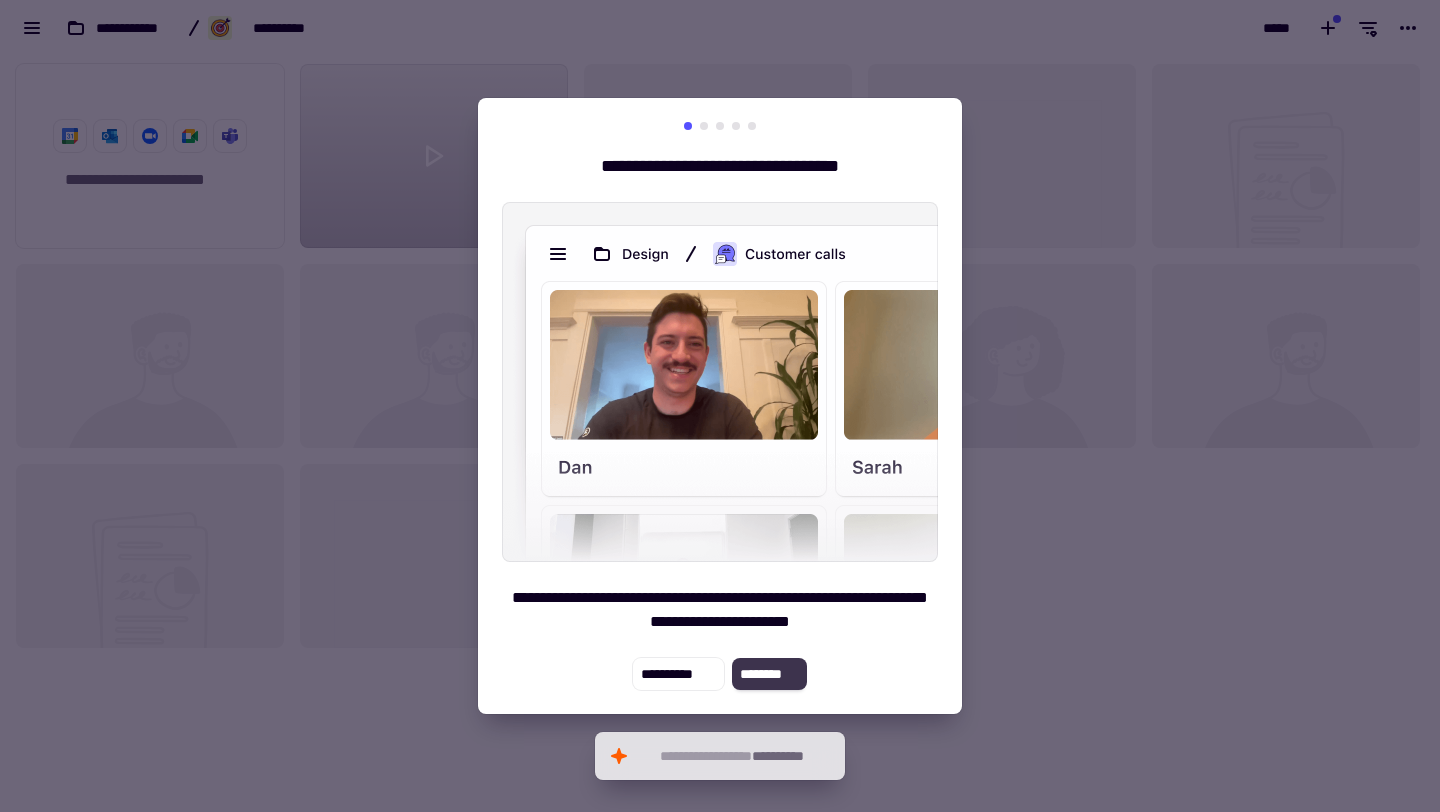 click on "********" 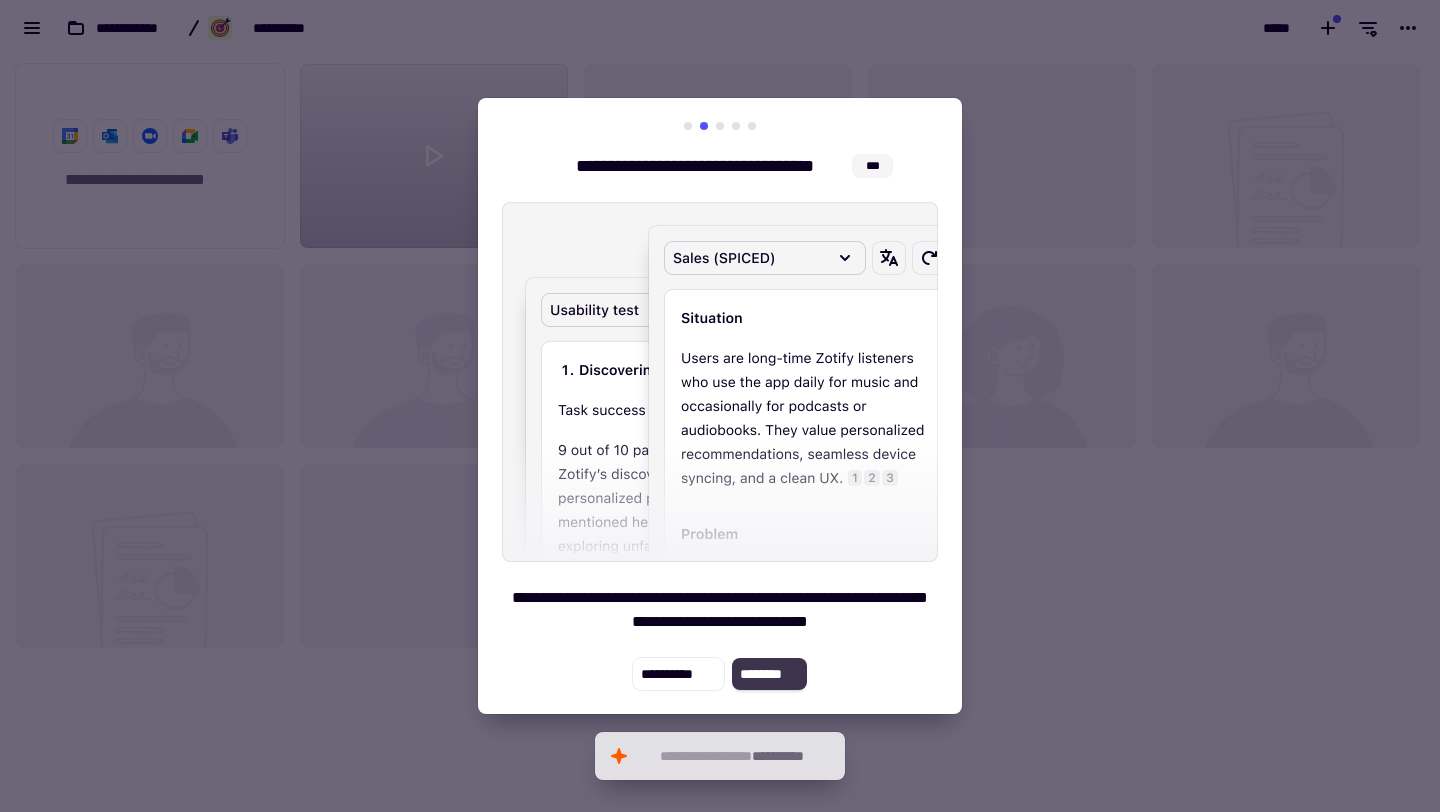 click on "********" 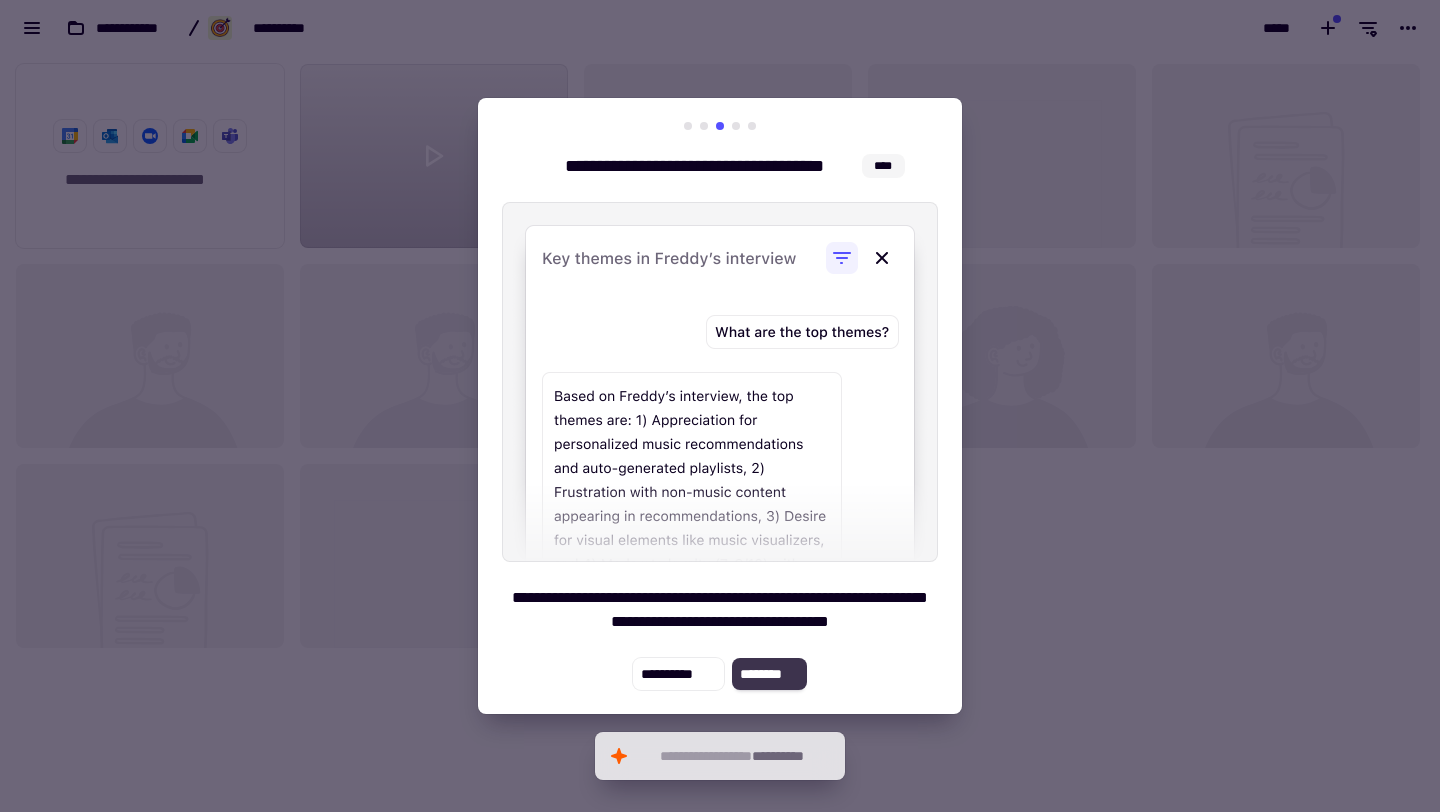 click on "********" 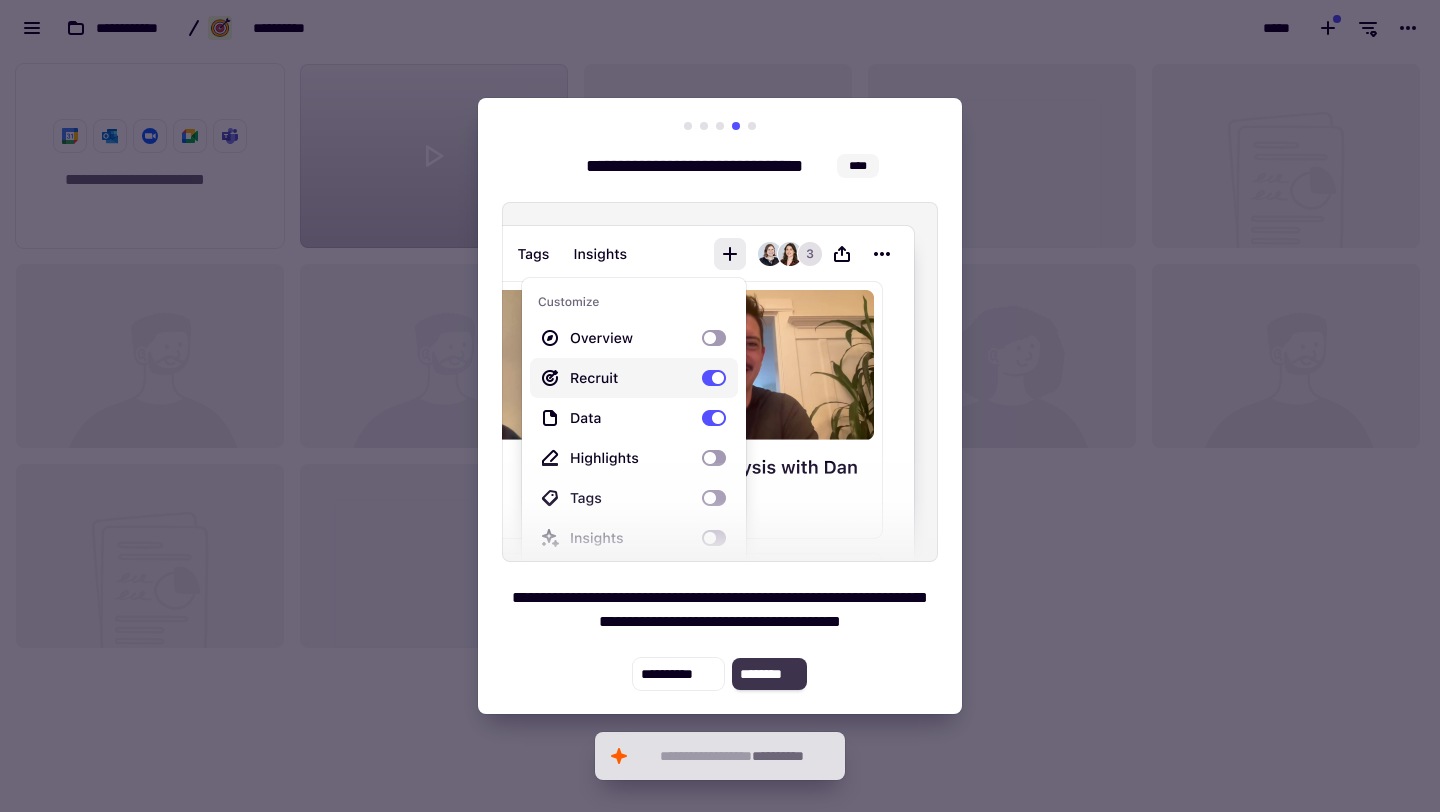 click on "********" 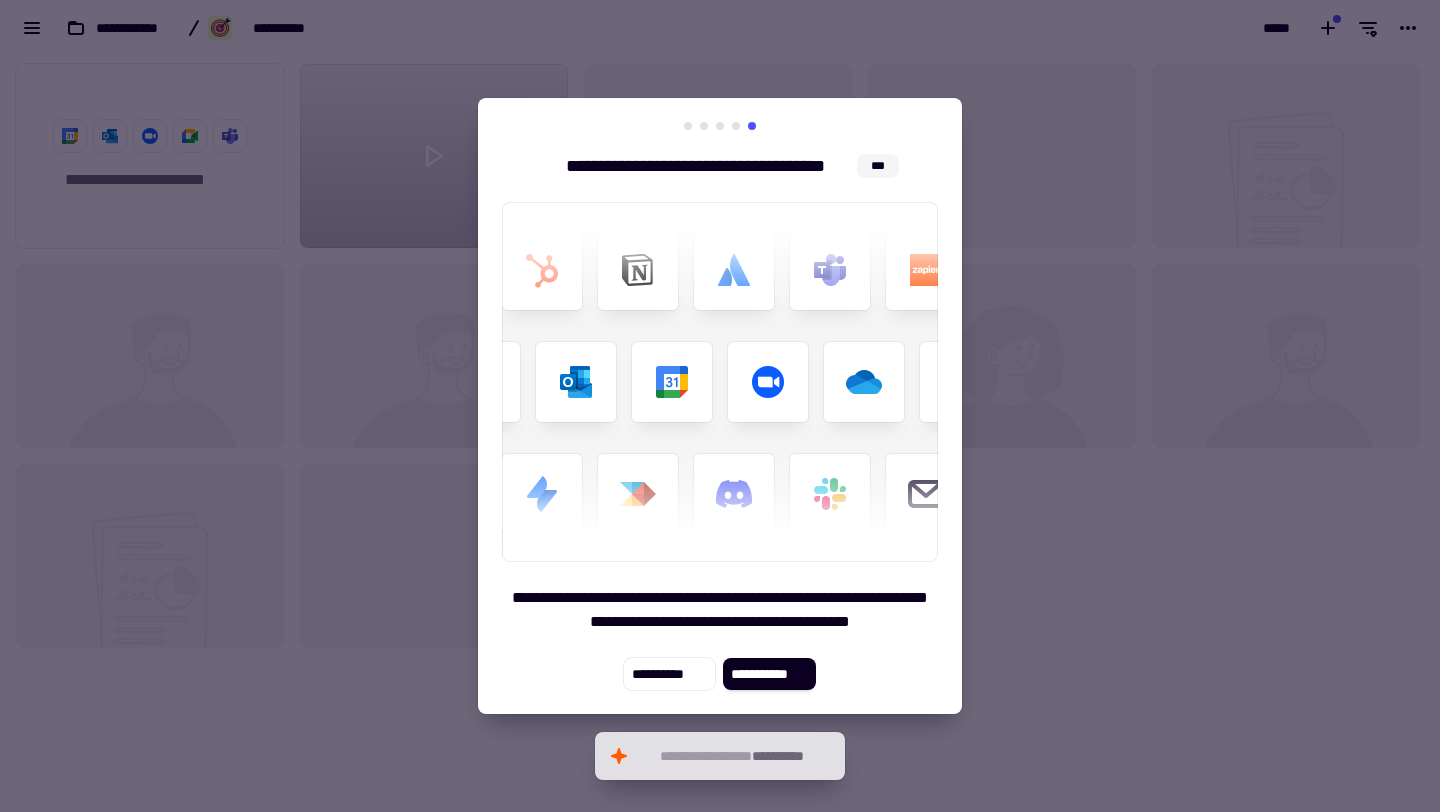 drag, startPoint x: 785, startPoint y: 668, endPoint x: 604, endPoint y: 708, distance: 185.3672 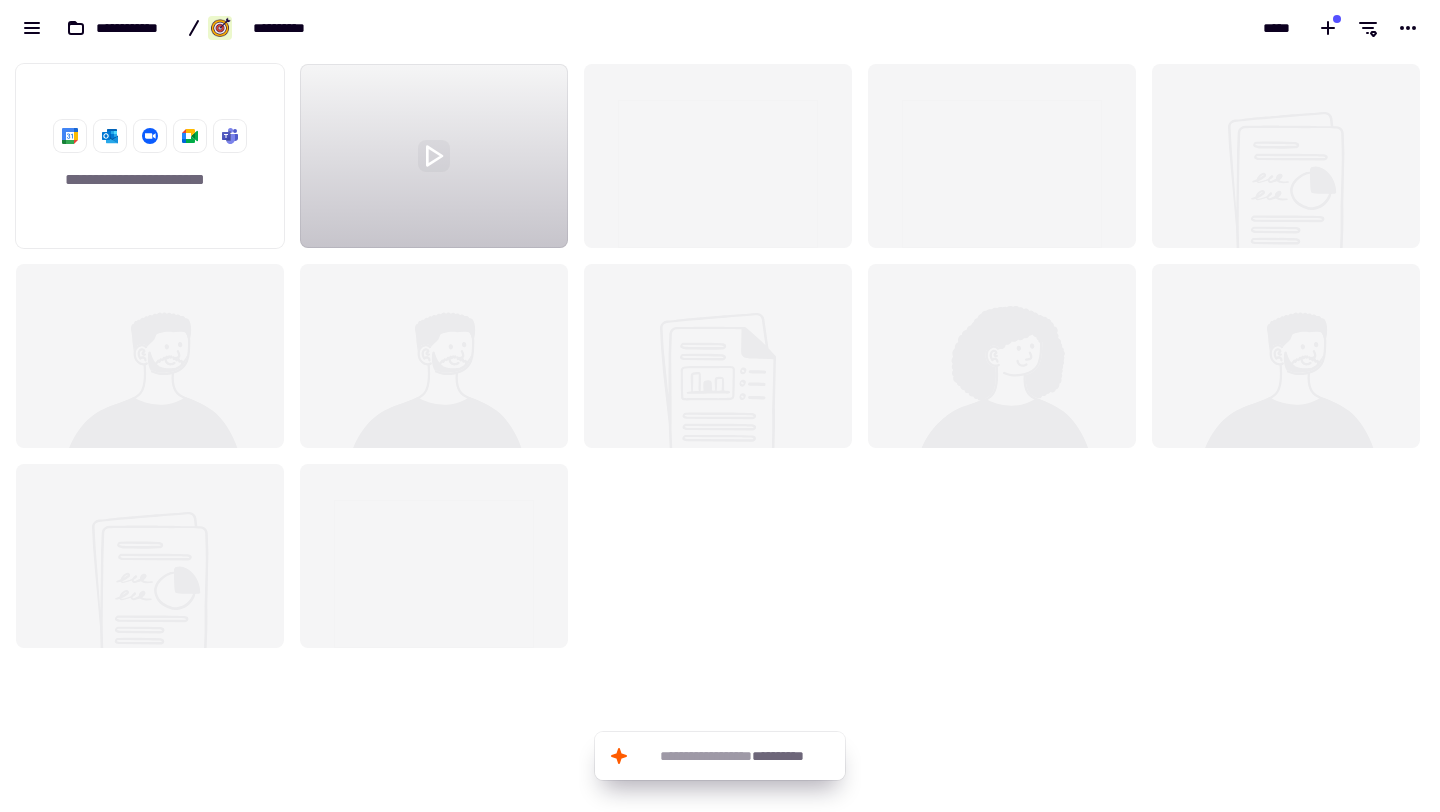 click 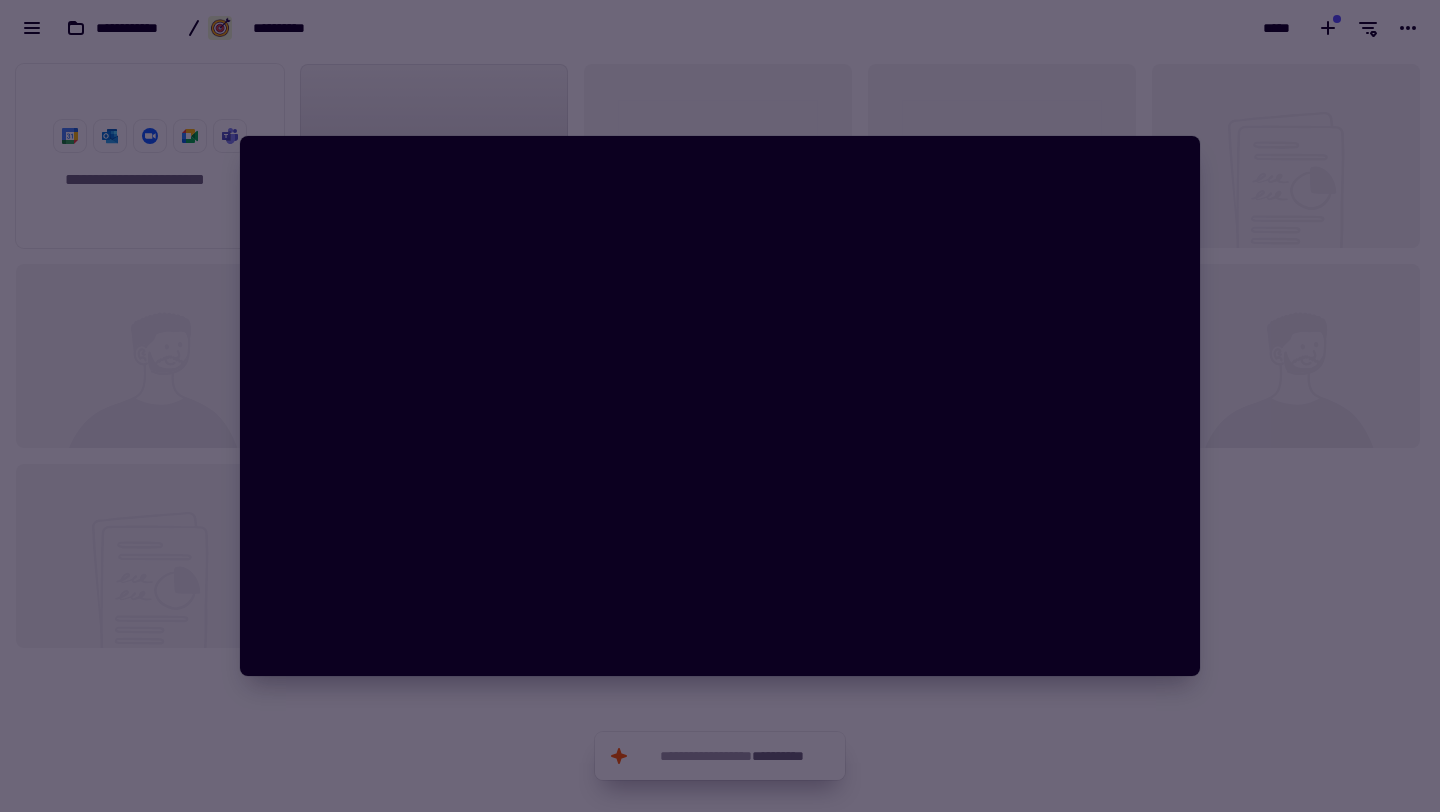 click at bounding box center [720, 406] 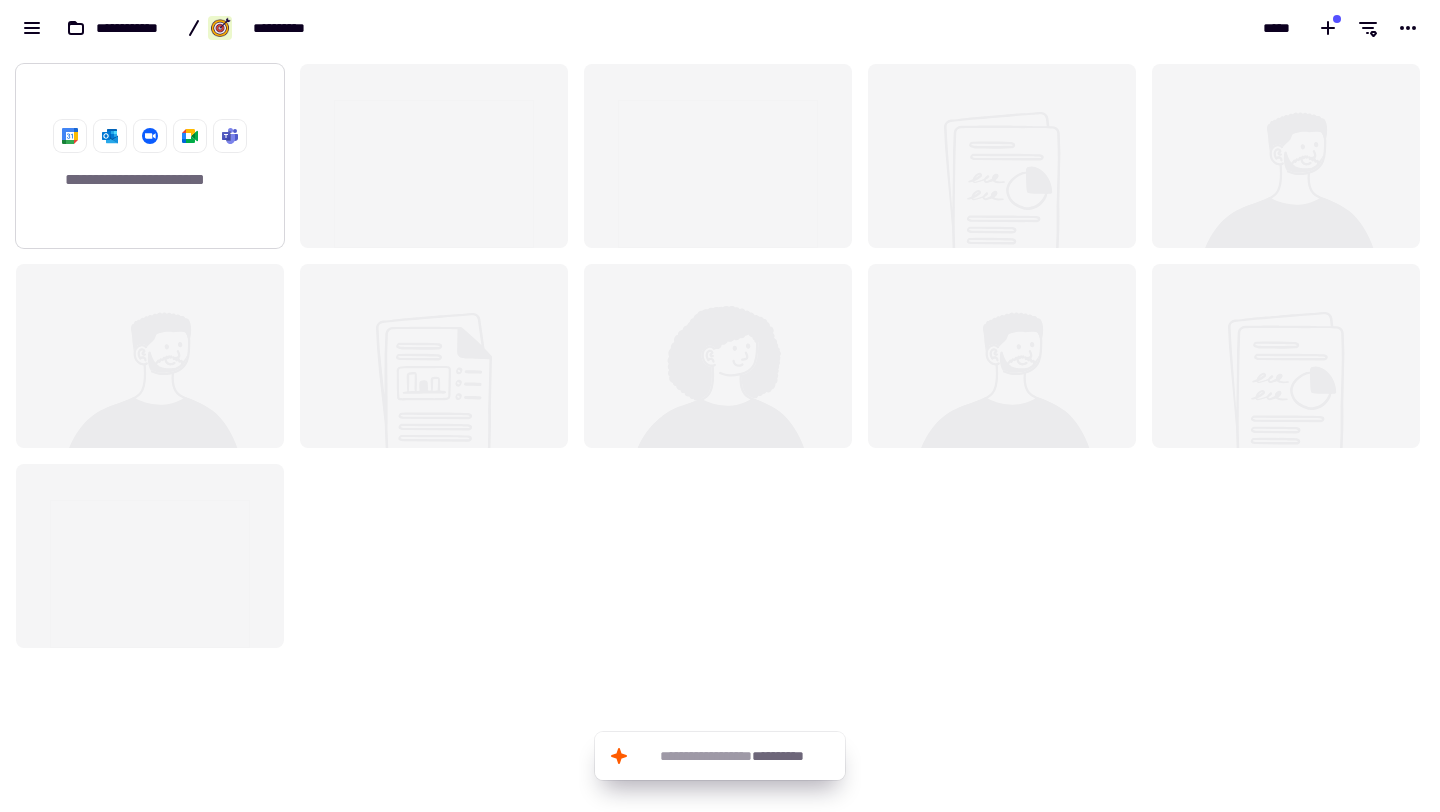click on "**********" 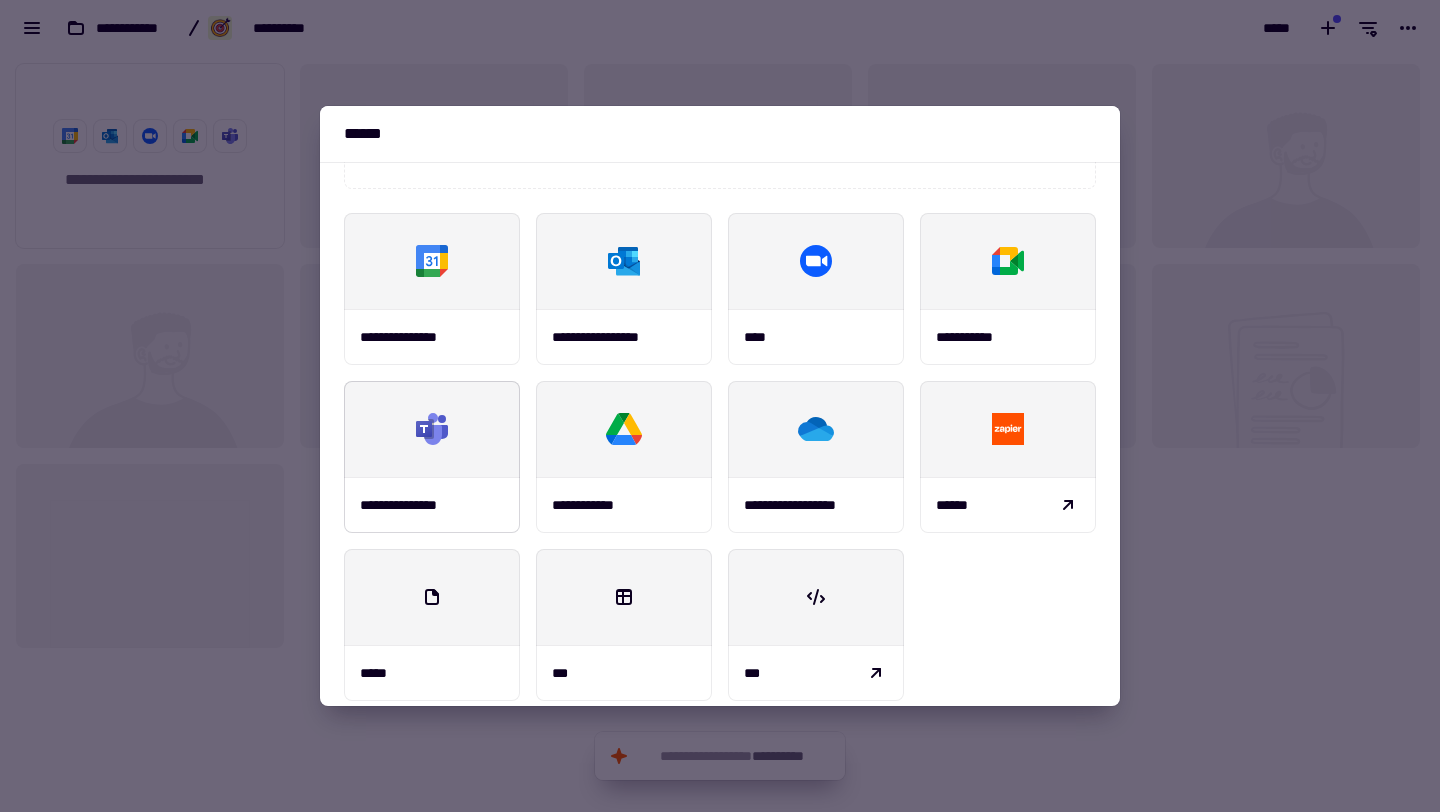 scroll, scrollTop: 234, scrollLeft: 0, axis: vertical 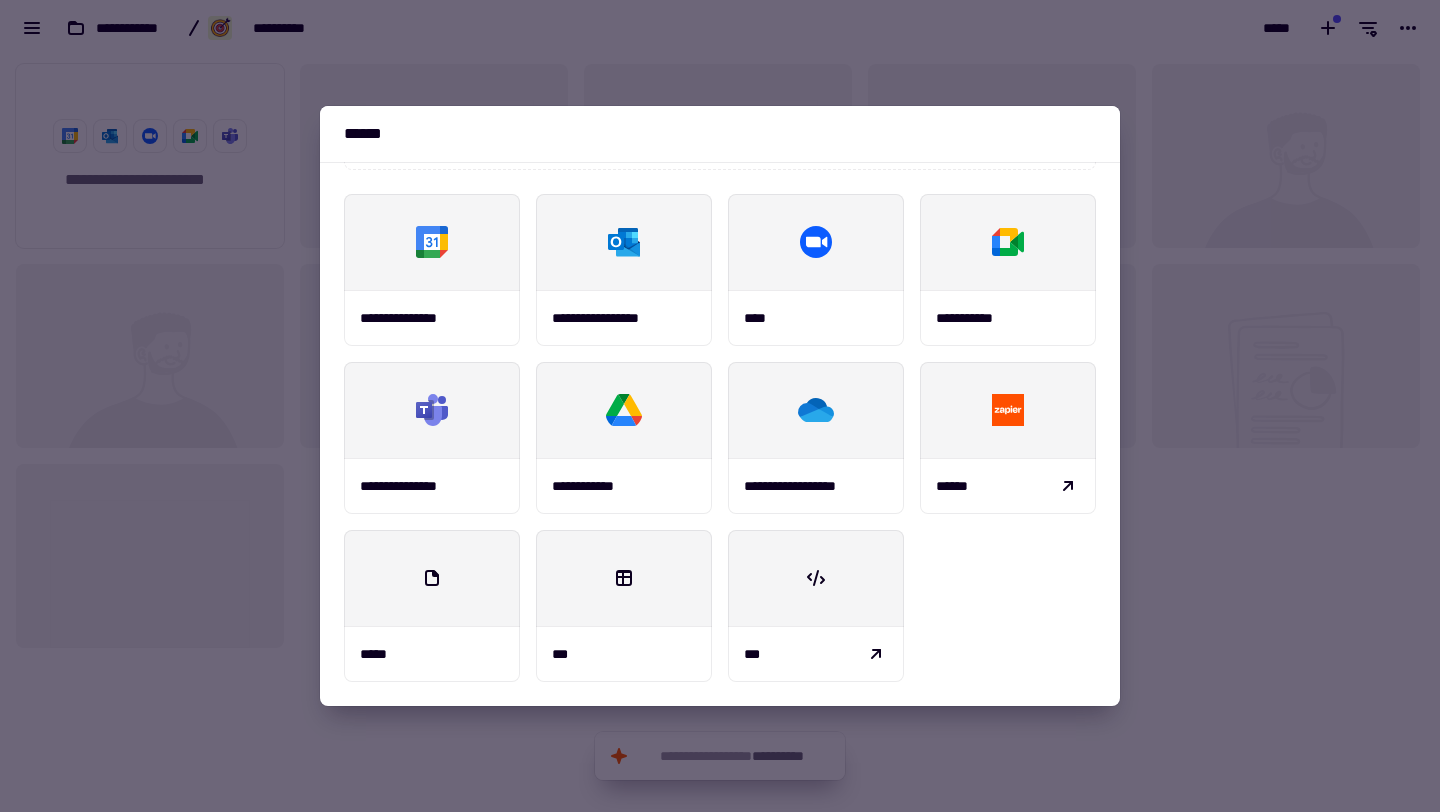 click at bounding box center (720, 406) 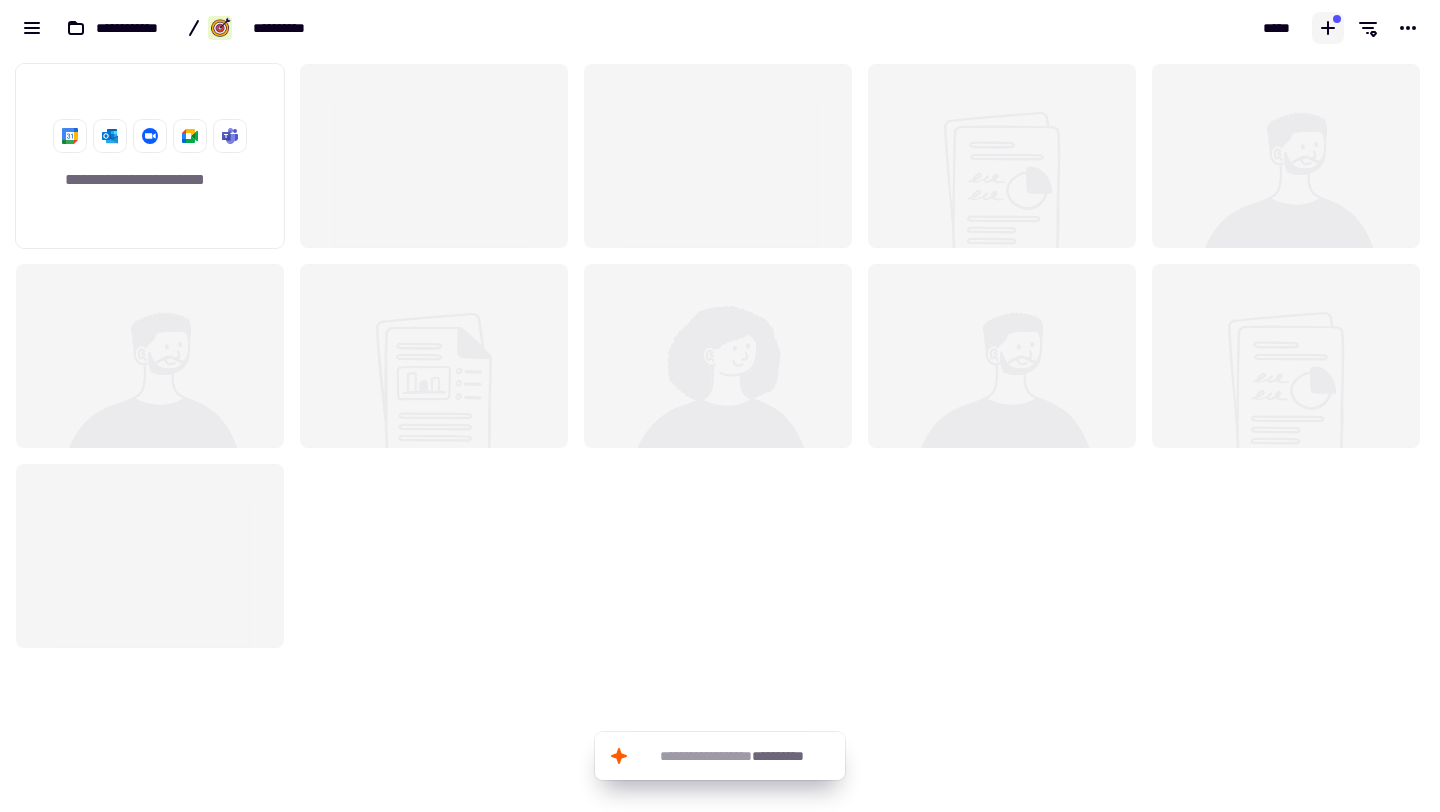 click 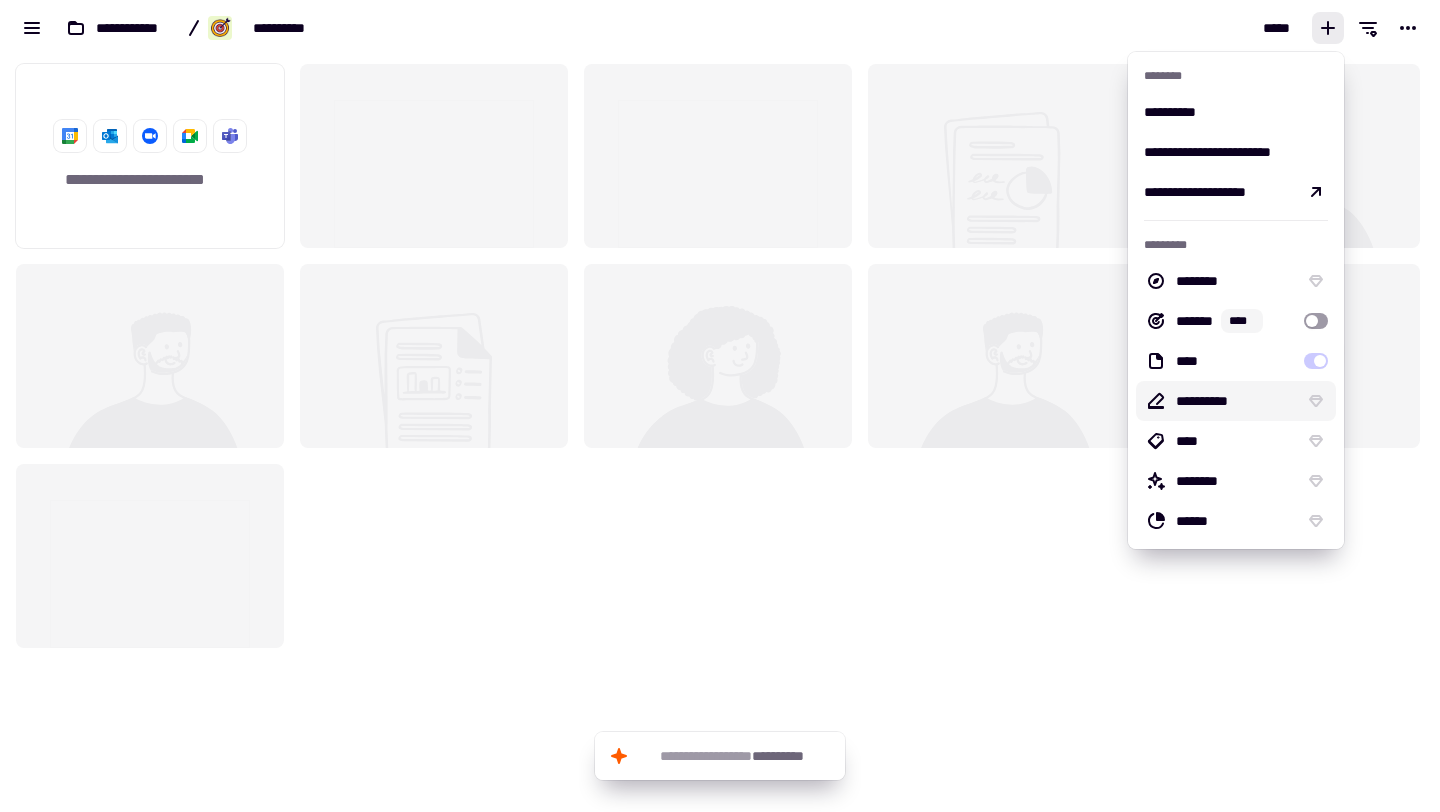 click on "**********" 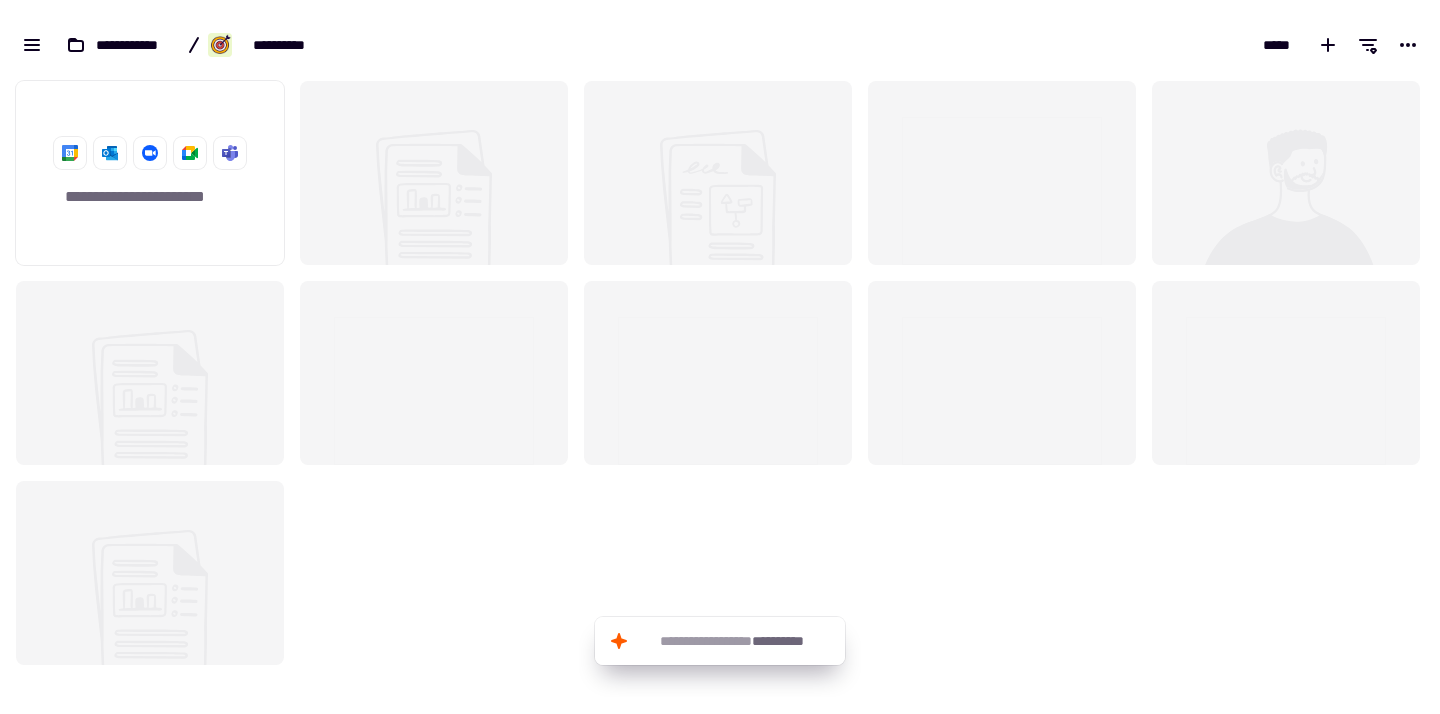 scroll, scrollTop: 0, scrollLeft: 0, axis: both 